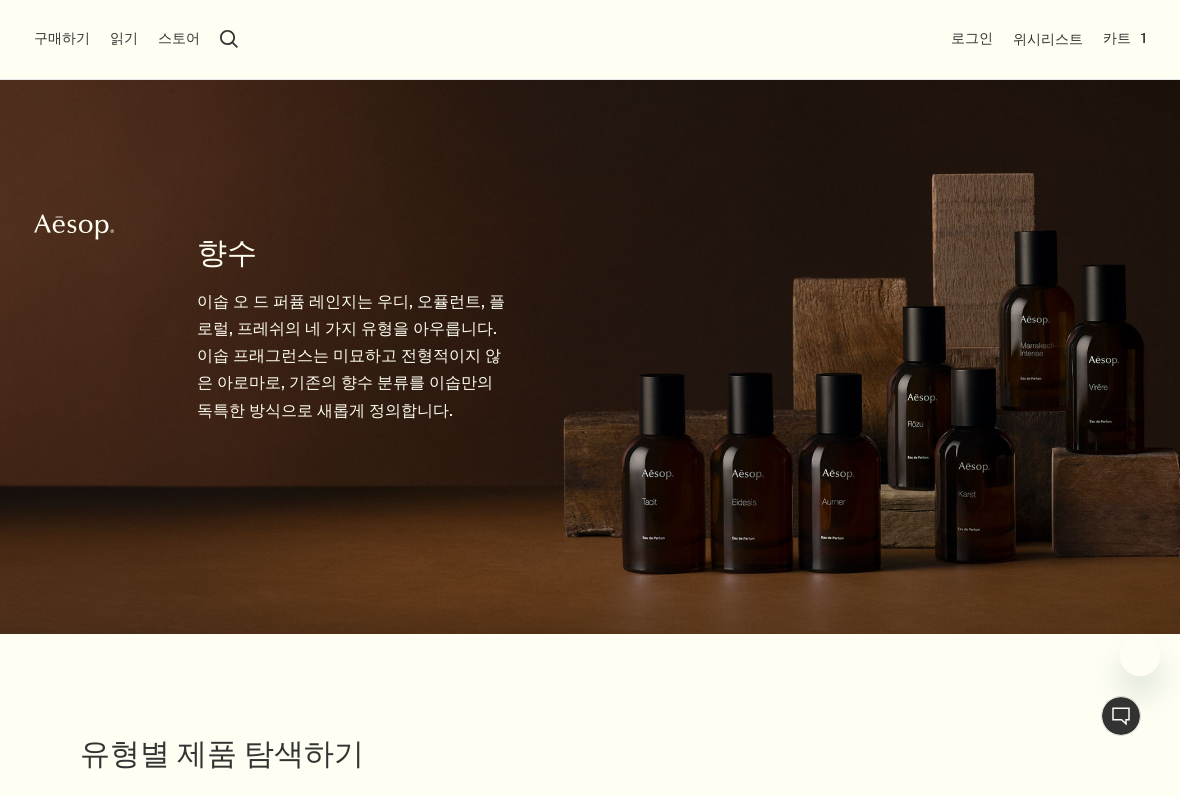 scroll, scrollTop: 1694, scrollLeft: 0, axis: vertical 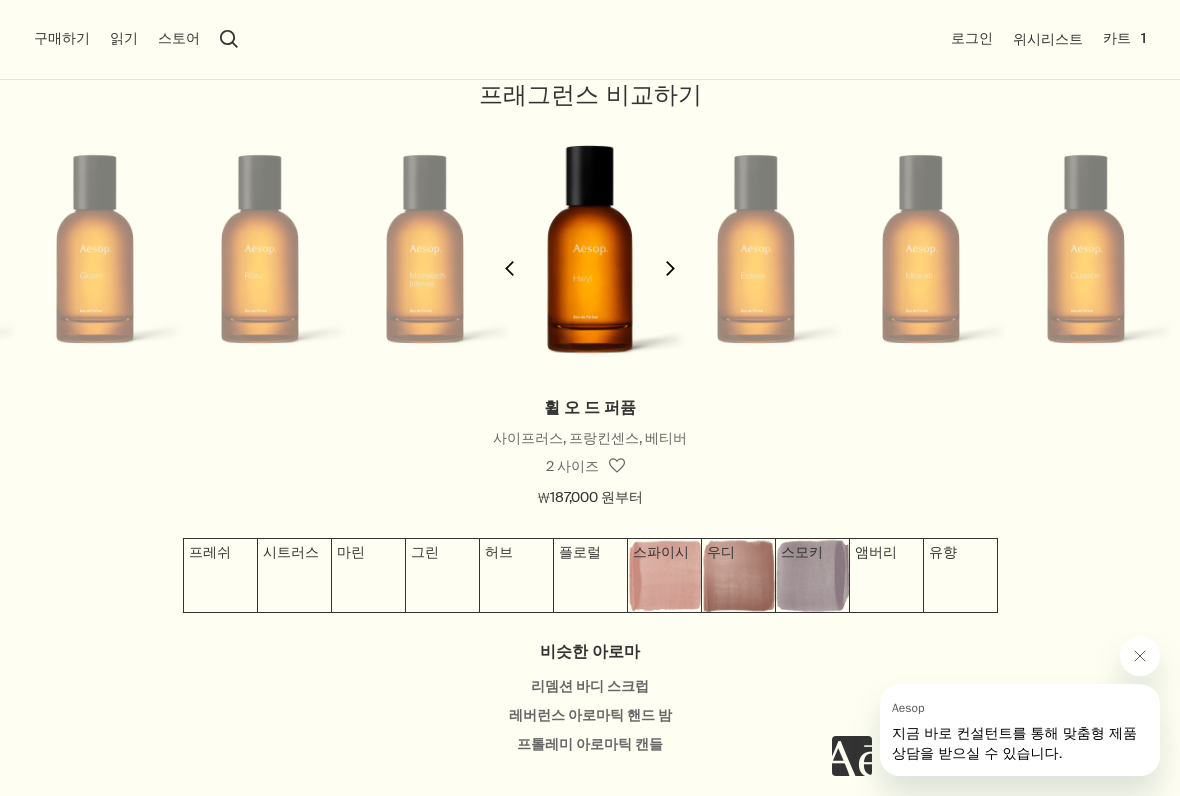 click 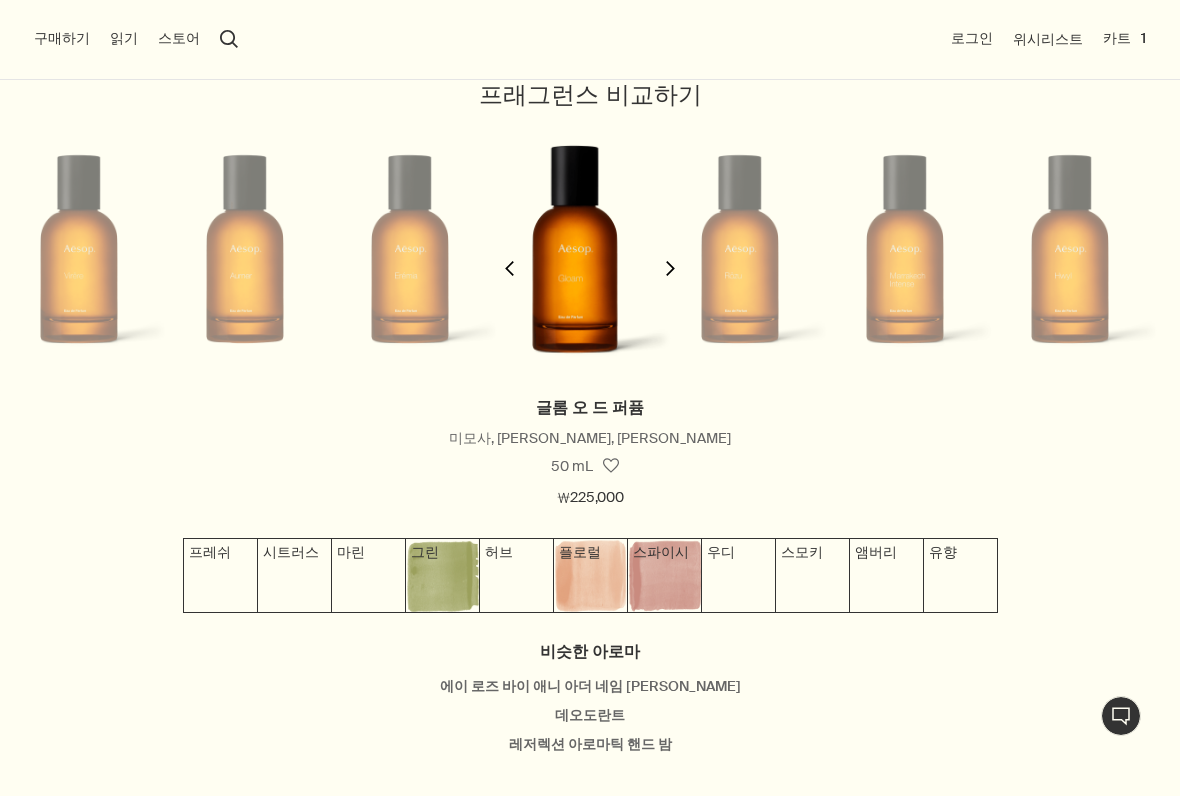 scroll, scrollTop: 0, scrollLeft: 828, axis: horizontal 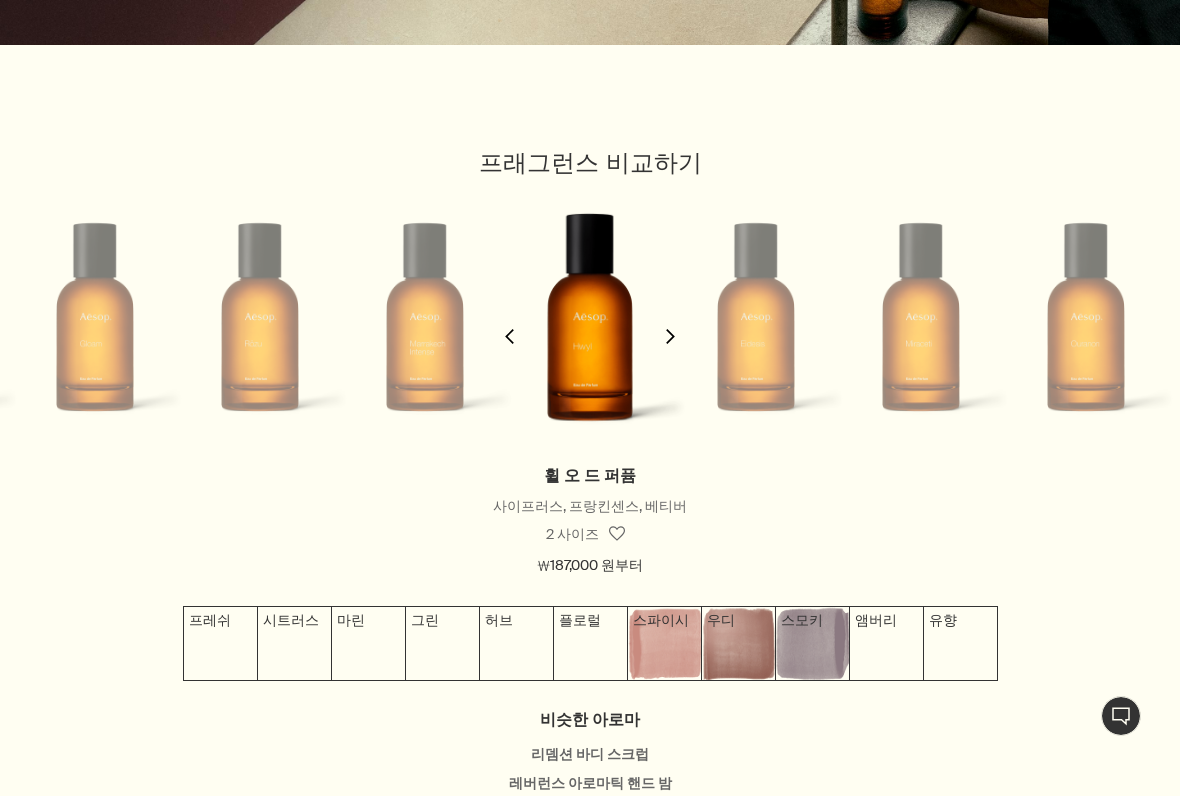 click on "chevron" at bounding box center [510, 324] 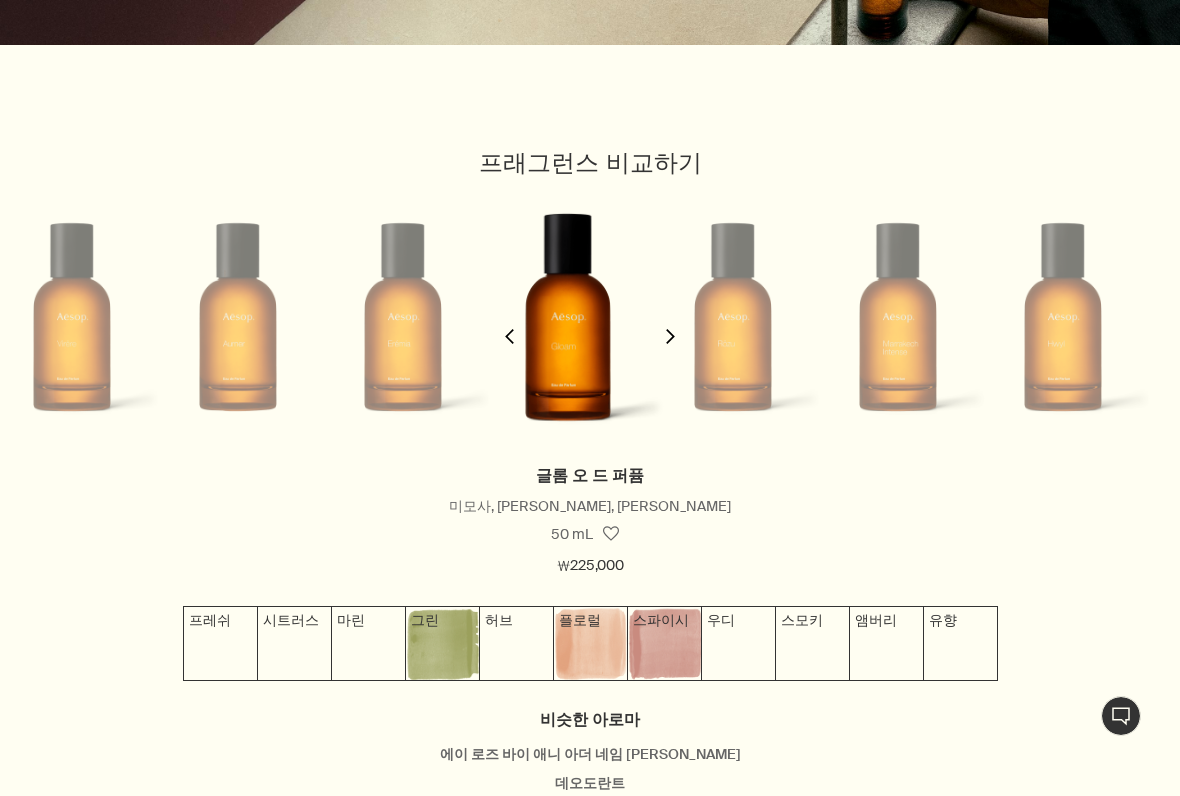 scroll, scrollTop: 0, scrollLeft: 660, axis: horizontal 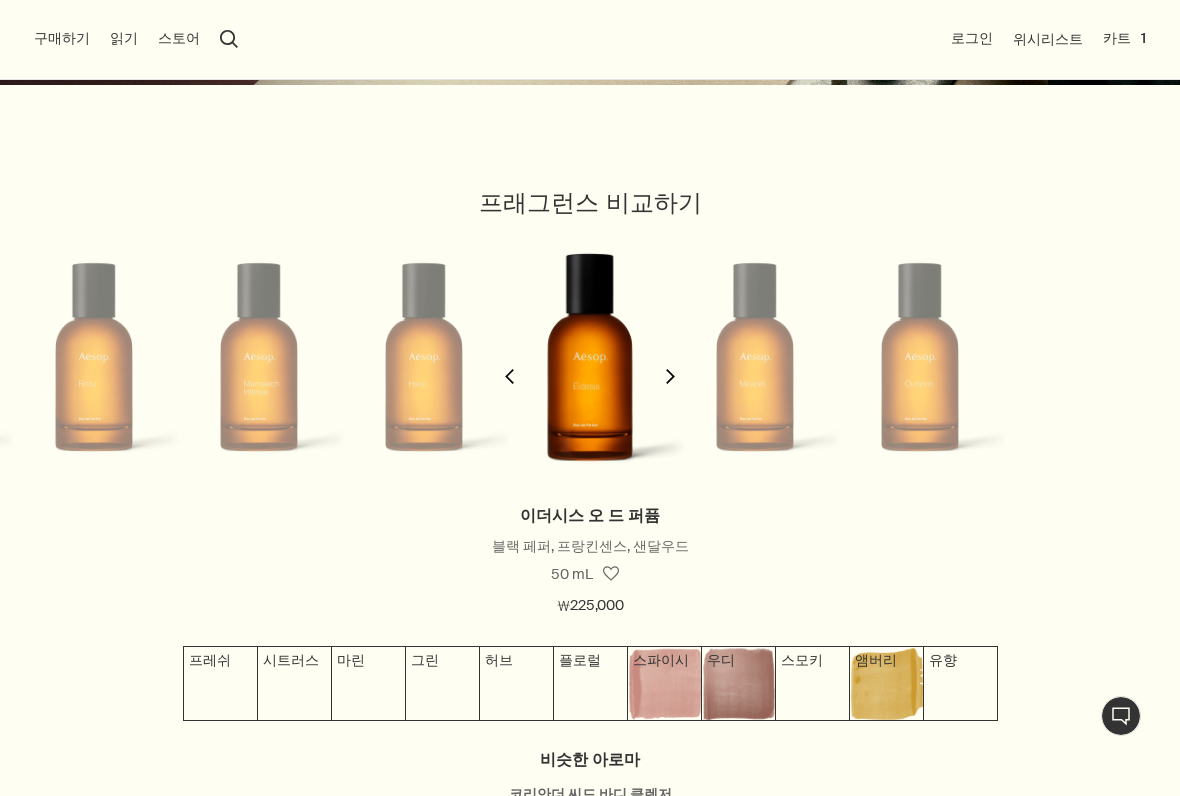 click on "이더시스 오 드 퍼퓸 블랙 페퍼, 프랑킨센스, 샌달우드  스파이시, 우디, 앰버리 50 mL ₩225,000 비슷한 아로마 코리안더 씨드 바디 클렌저 레졸루트 하이드레이팅 바디 밤 데오도란트" at bounding box center (590, 685) 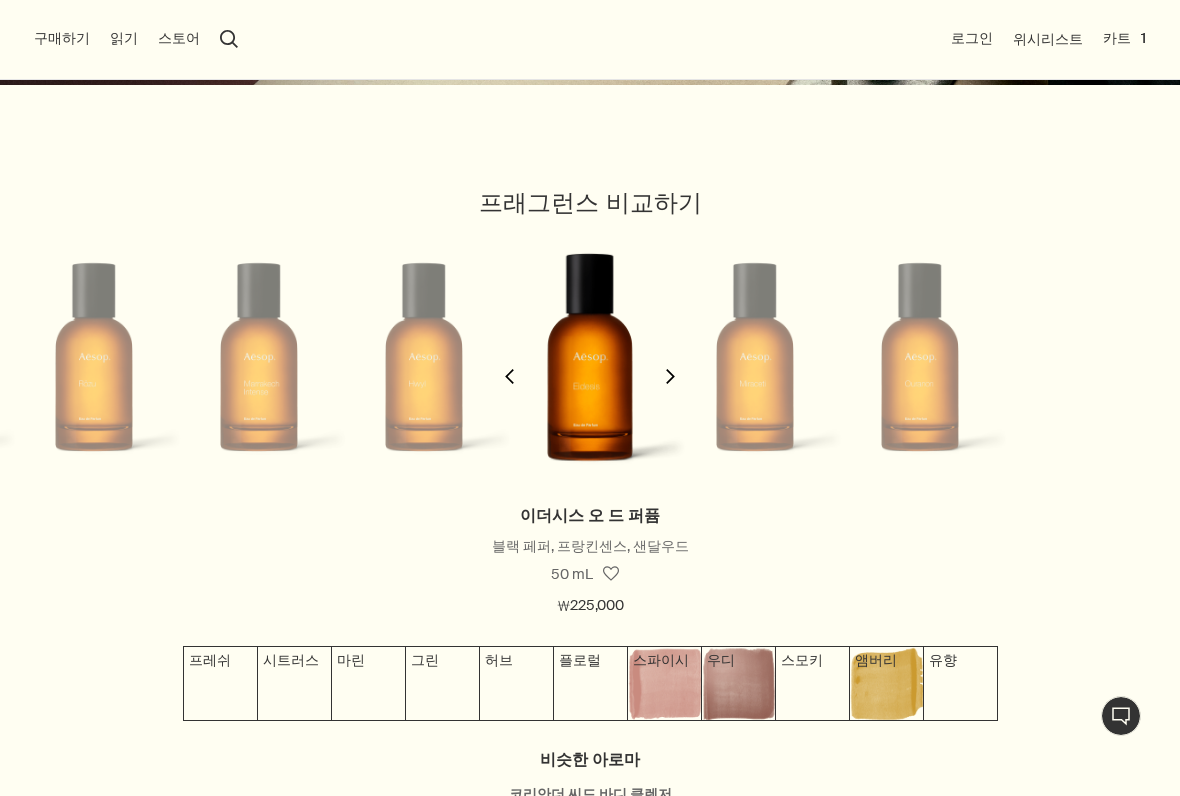 click on "구매하기" at bounding box center (62, 39) 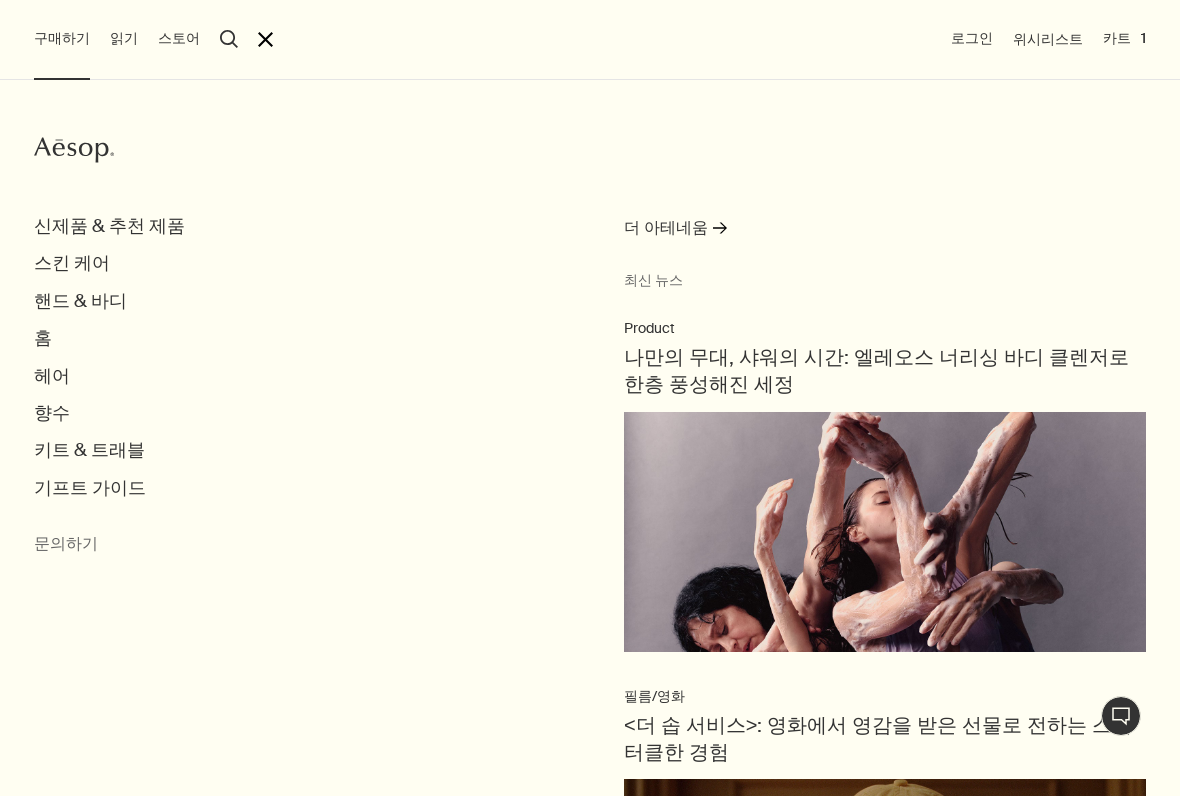 click on "핸드 & 바디" at bounding box center (607, 301) 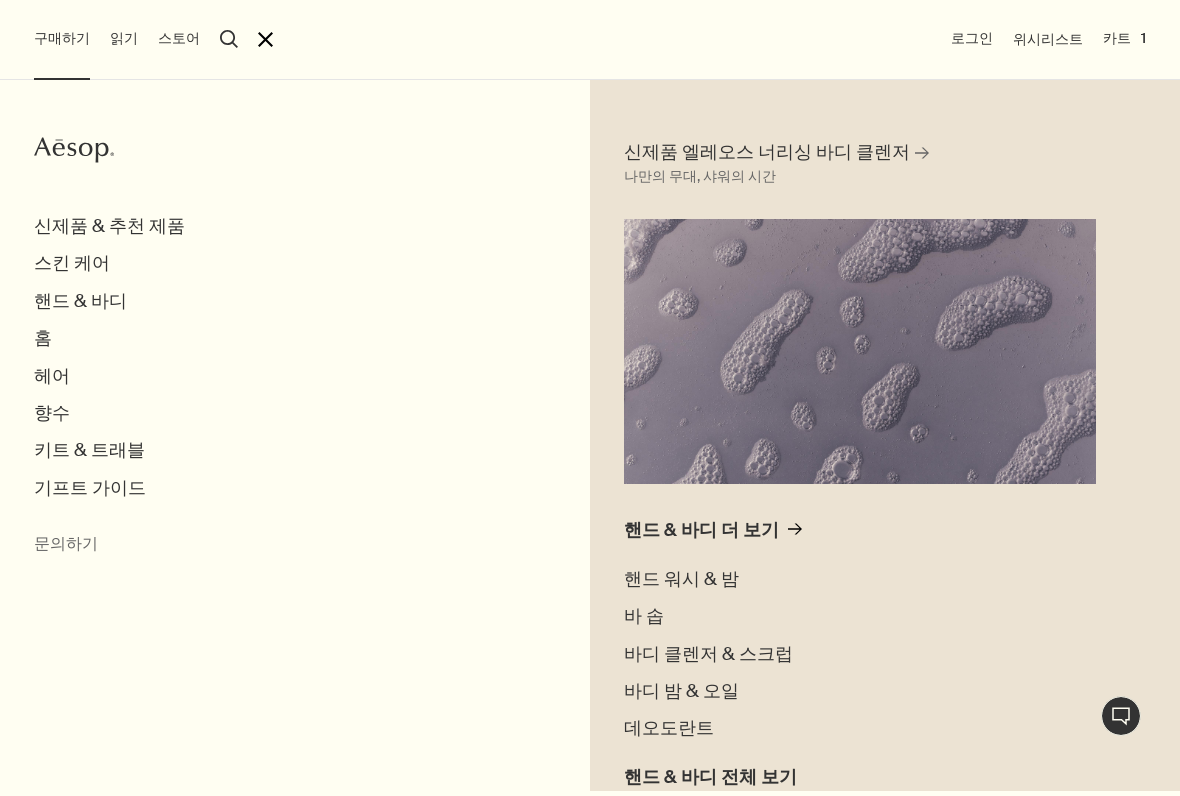 scroll, scrollTop: 97, scrollLeft: 0, axis: vertical 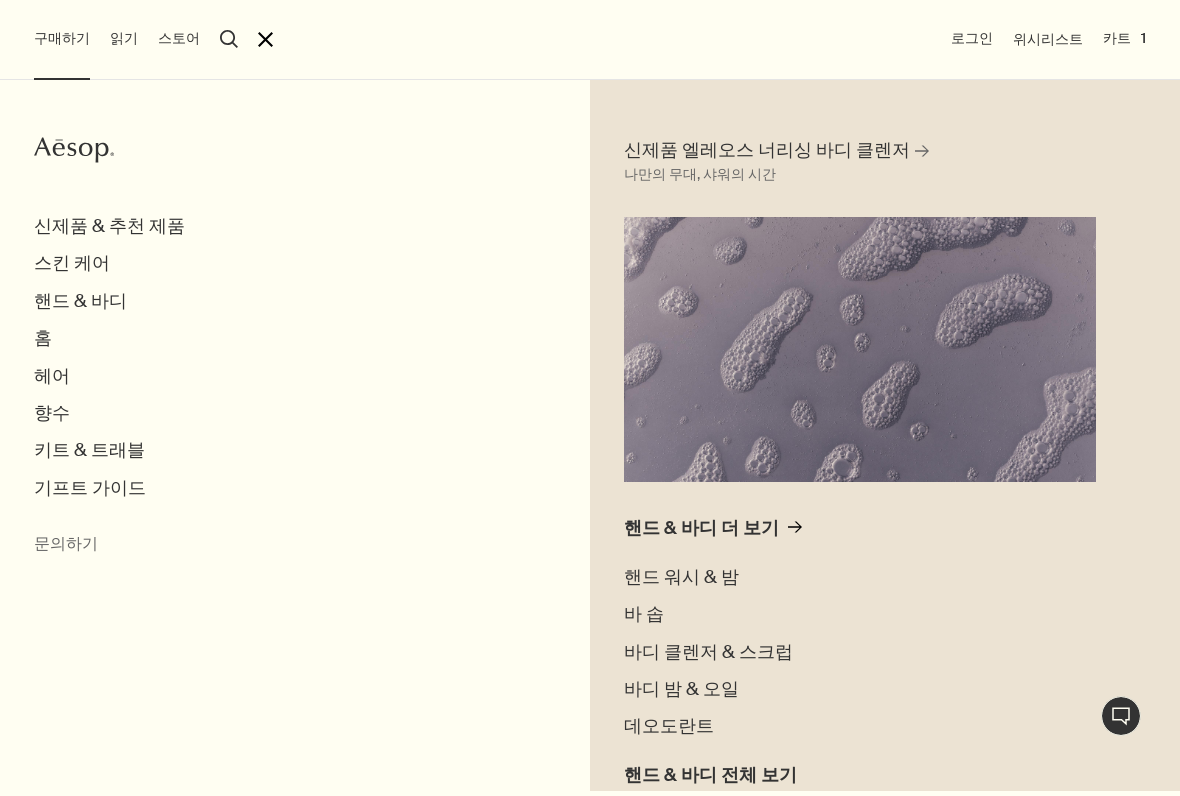 click on "핸드 워시 & 밤" at bounding box center (681, 577) 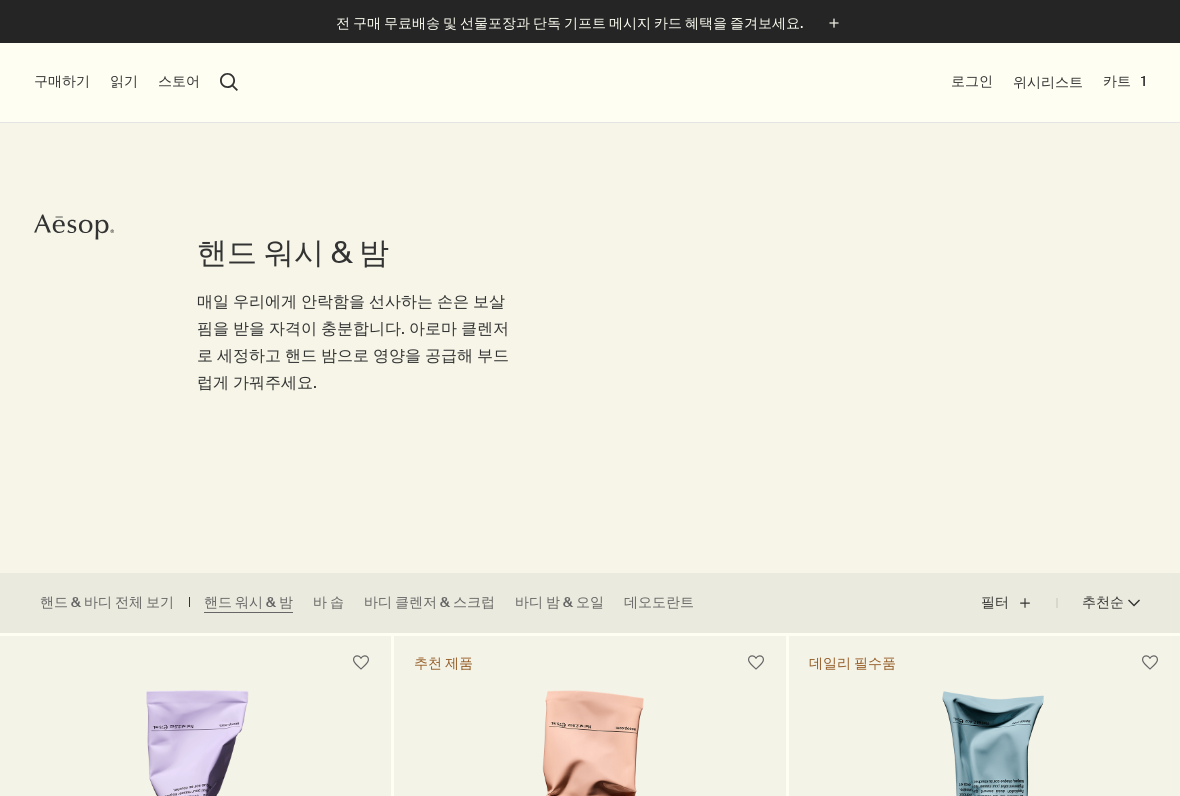 scroll, scrollTop: 0, scrollLeft: 0, axis: both 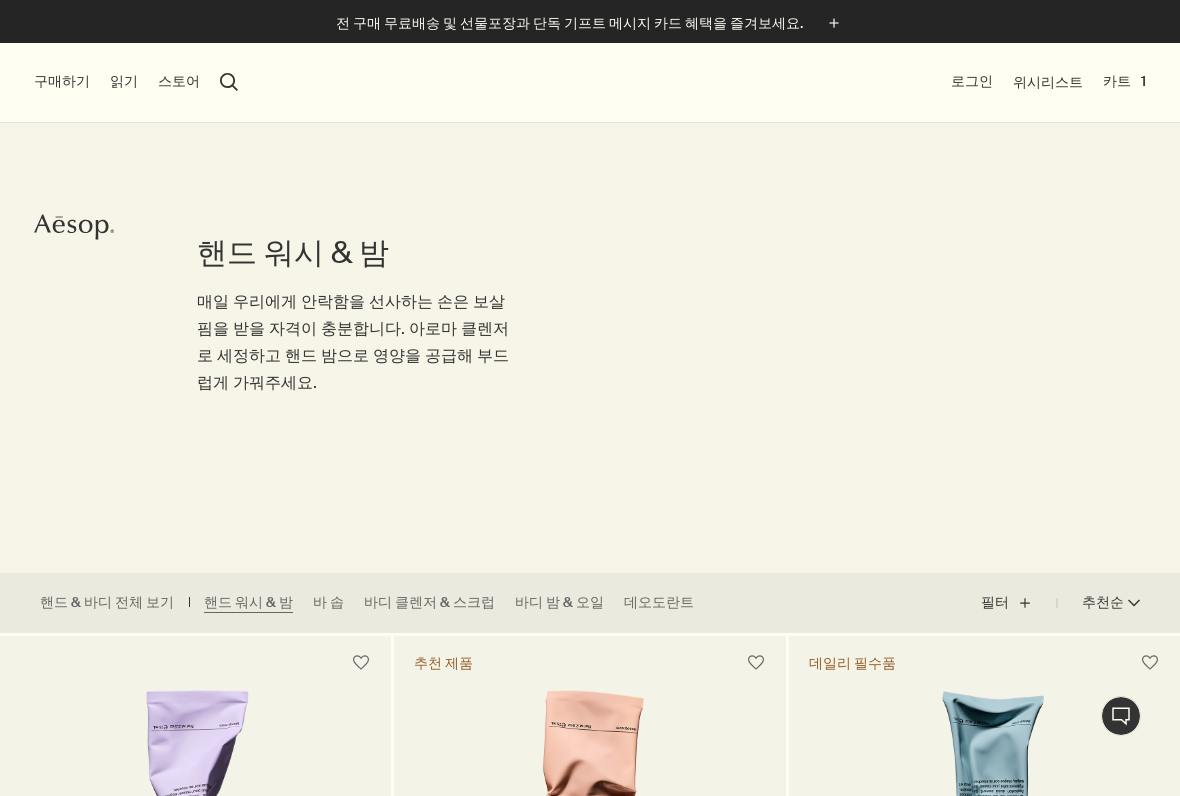 click 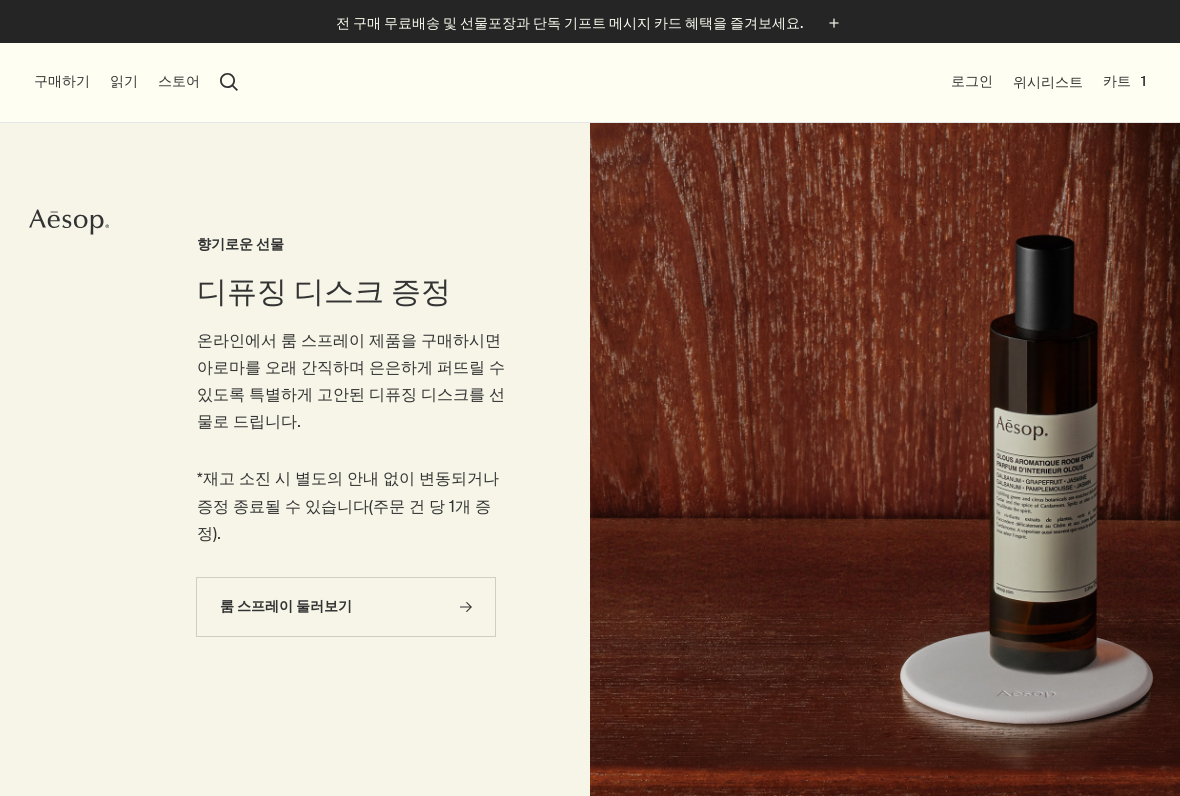 scroll, scrollTop: 0, scrollLeft: 0, axis: both 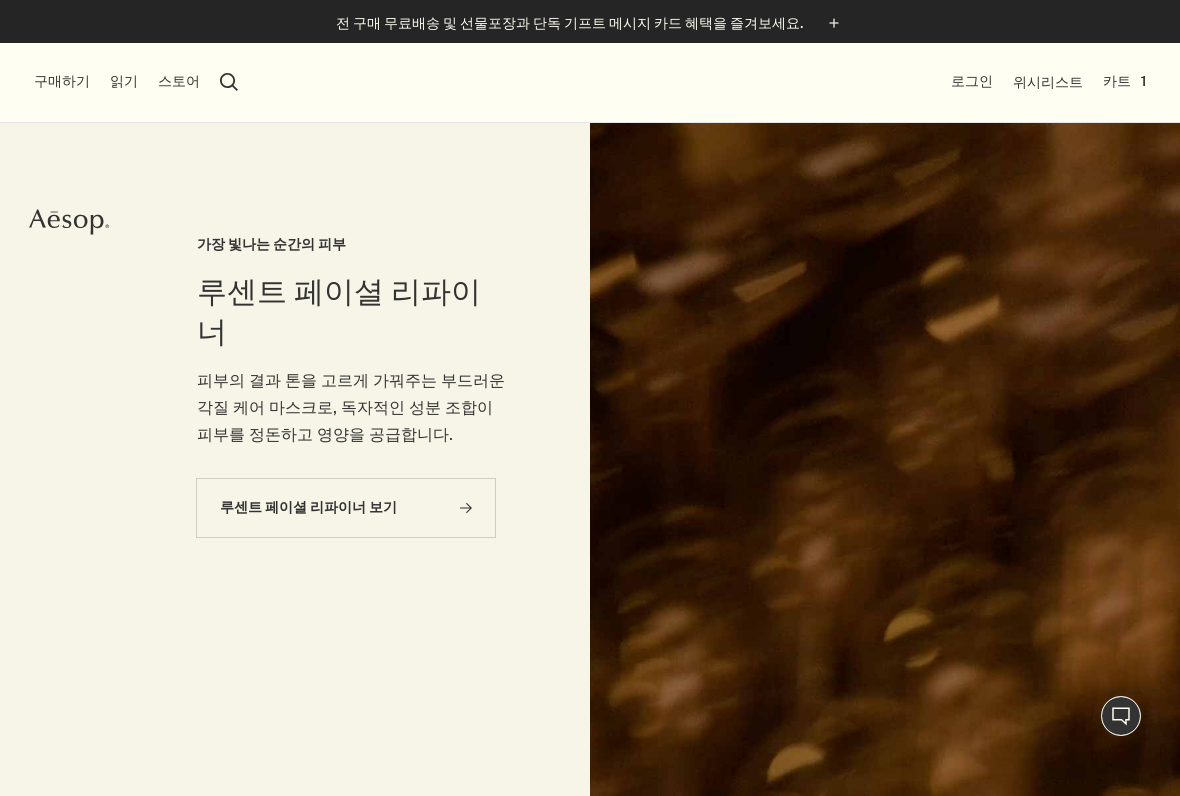 click on "plus" 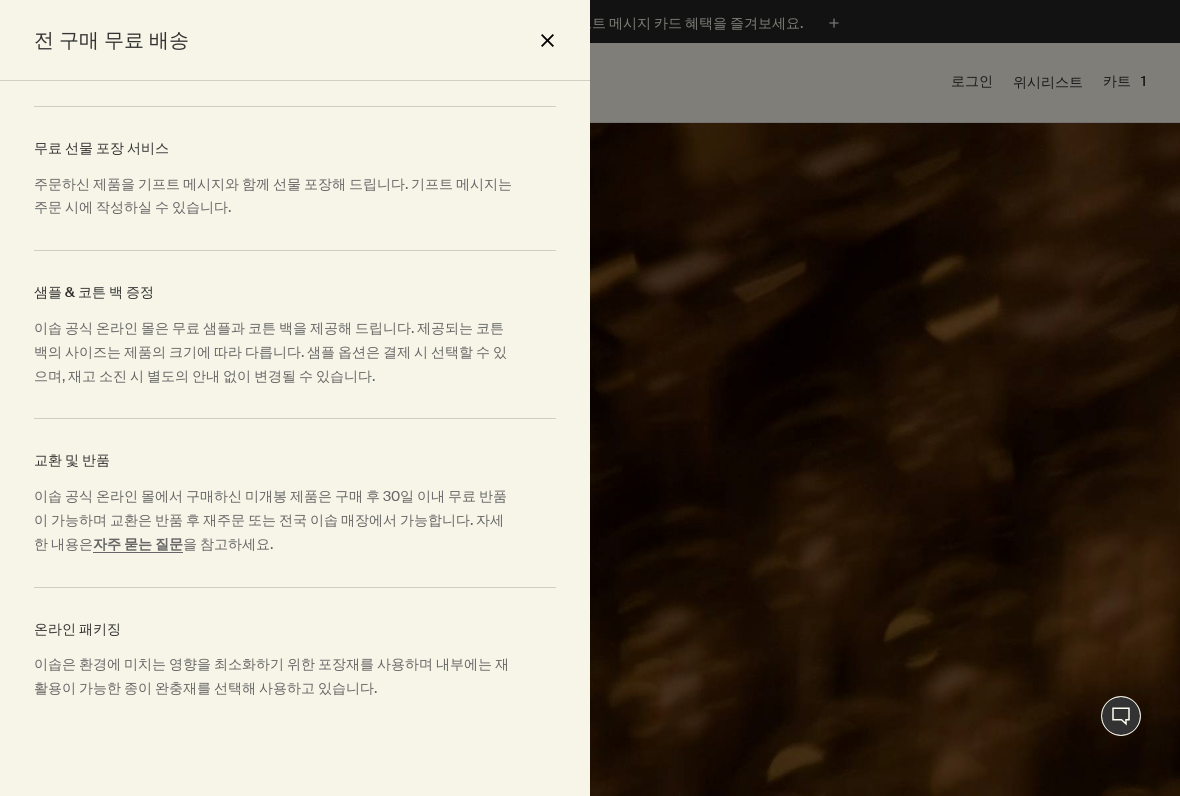click on "close" at bounding box center (547, 40) 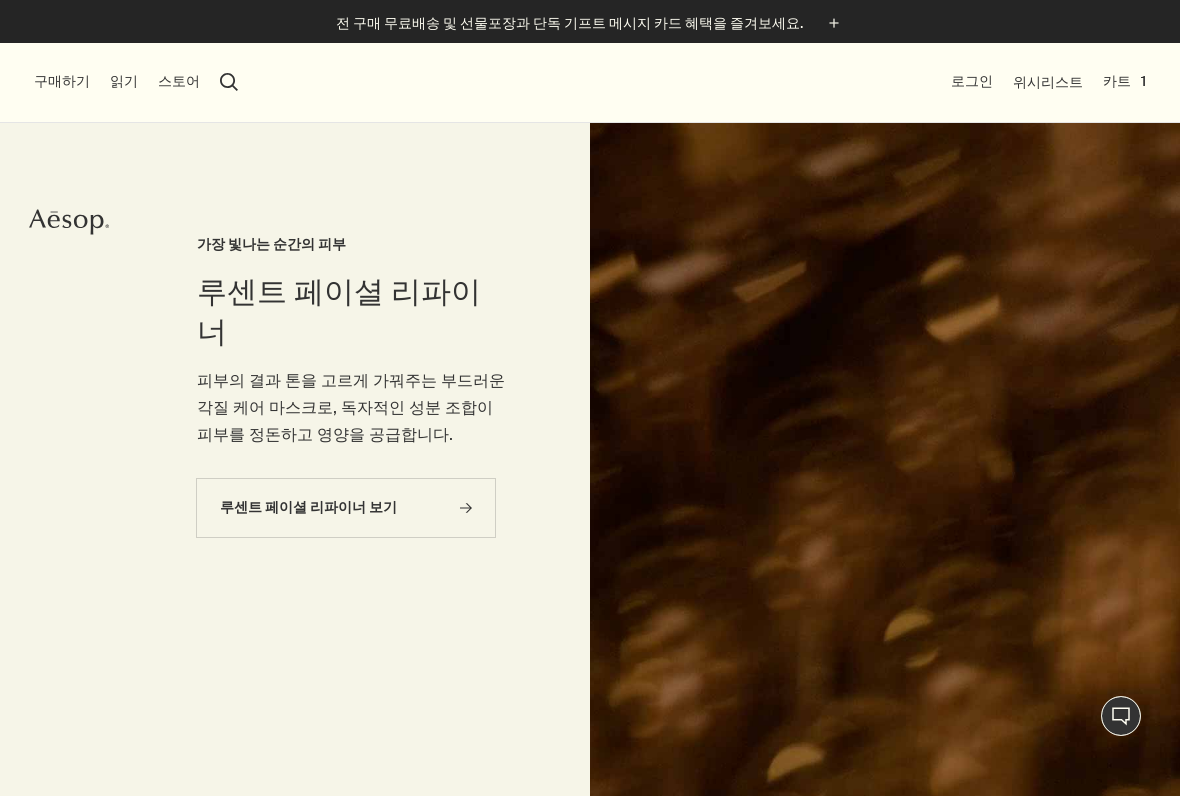 click on "스토어" at bounding box center (179, 82) 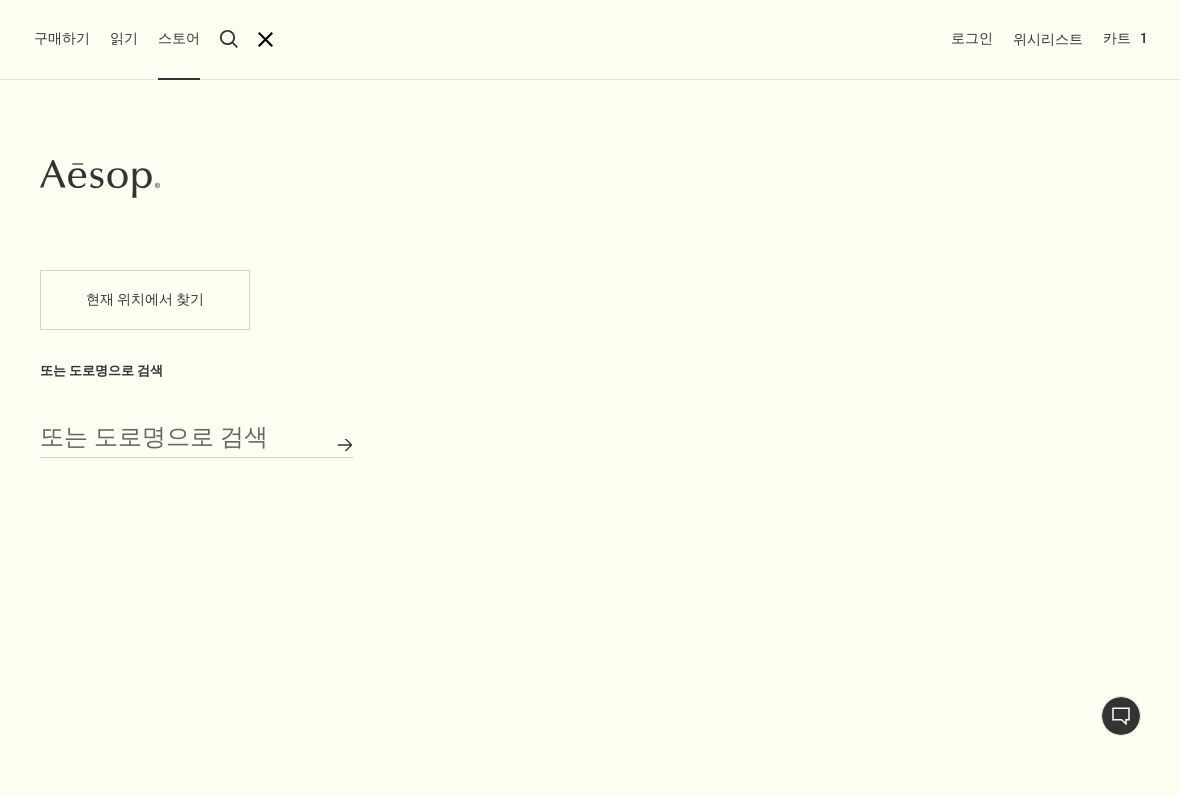 click on "구매하기" at bounding box center [62, 39] 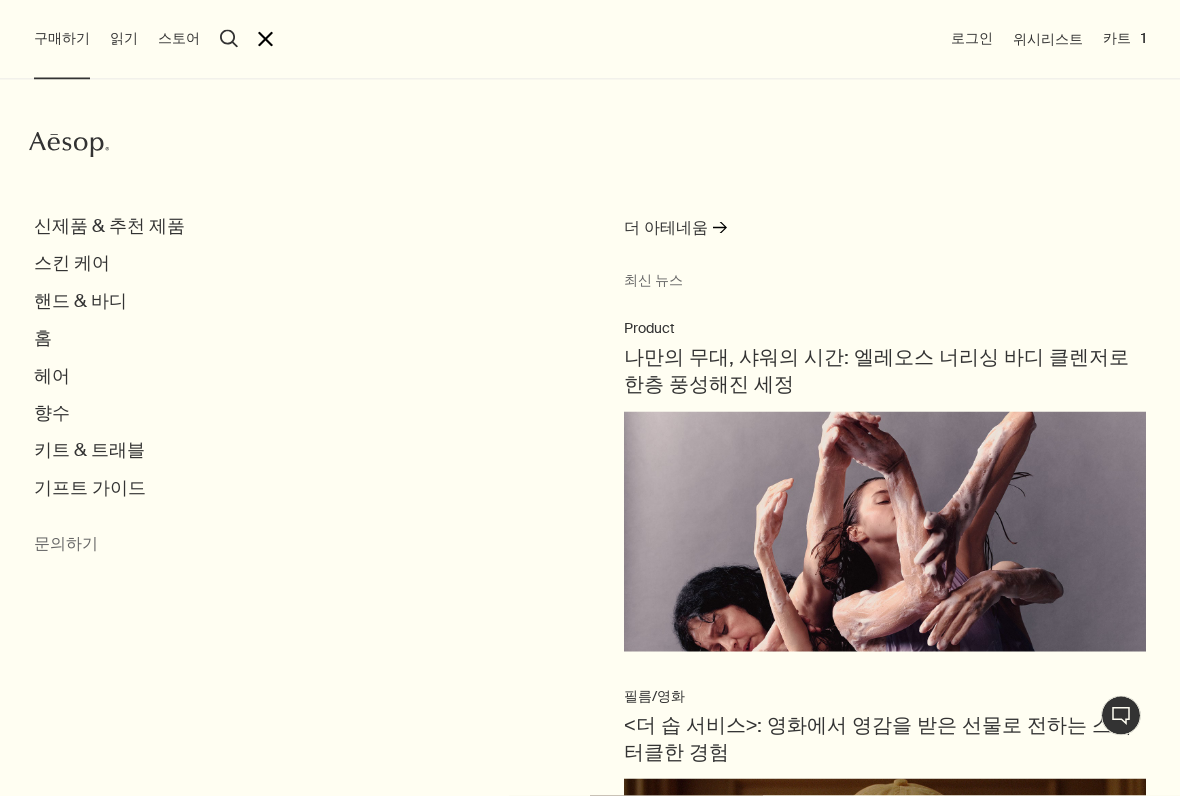 scroll, scrollTop: 259, scrollLeft: 0, axis: vertical 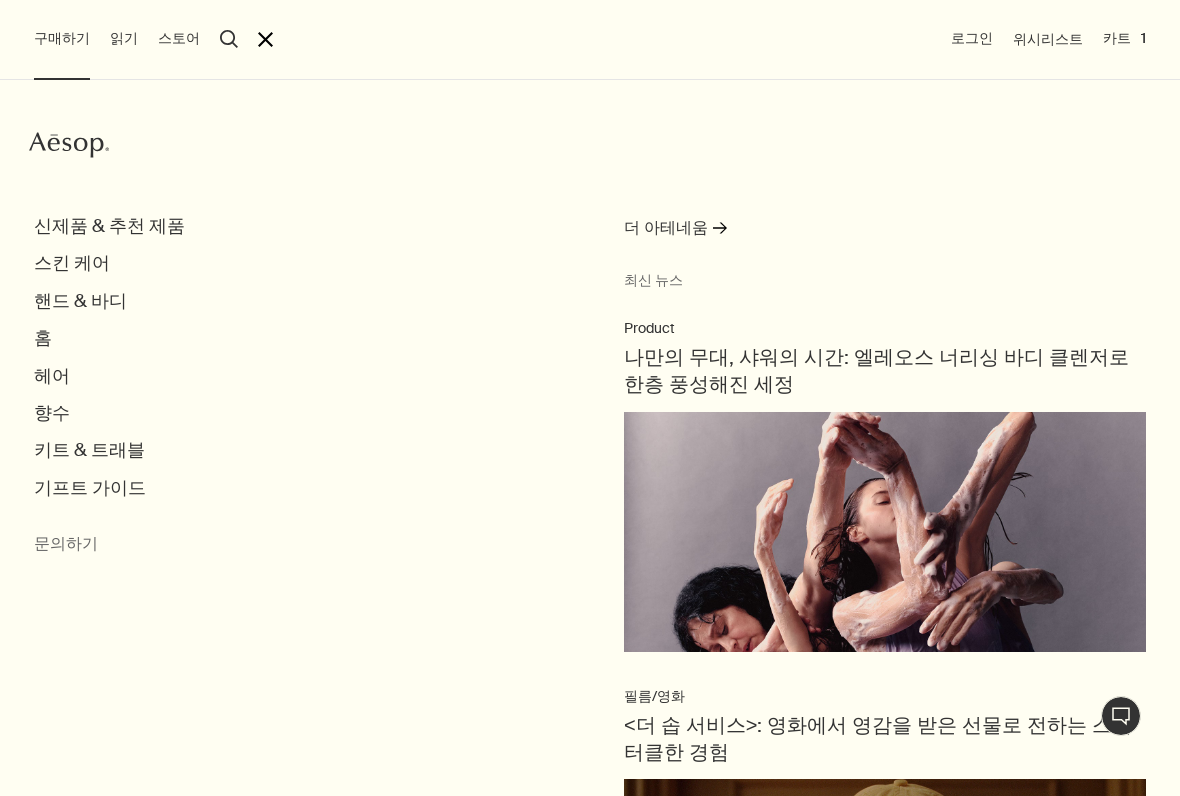 click on "기프트 가이드" at bounding box center [90, 488] 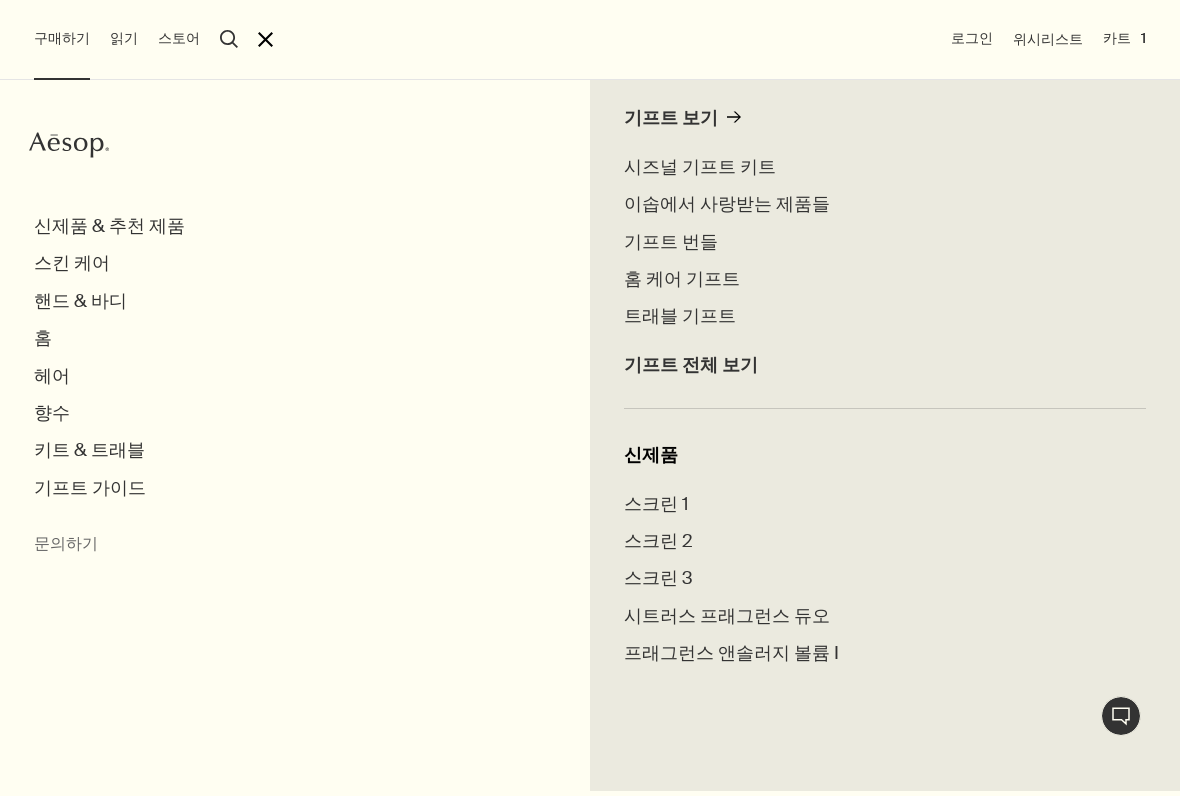 scroll, scrollTop: 507, scrollLeft: 0, axis: vertical 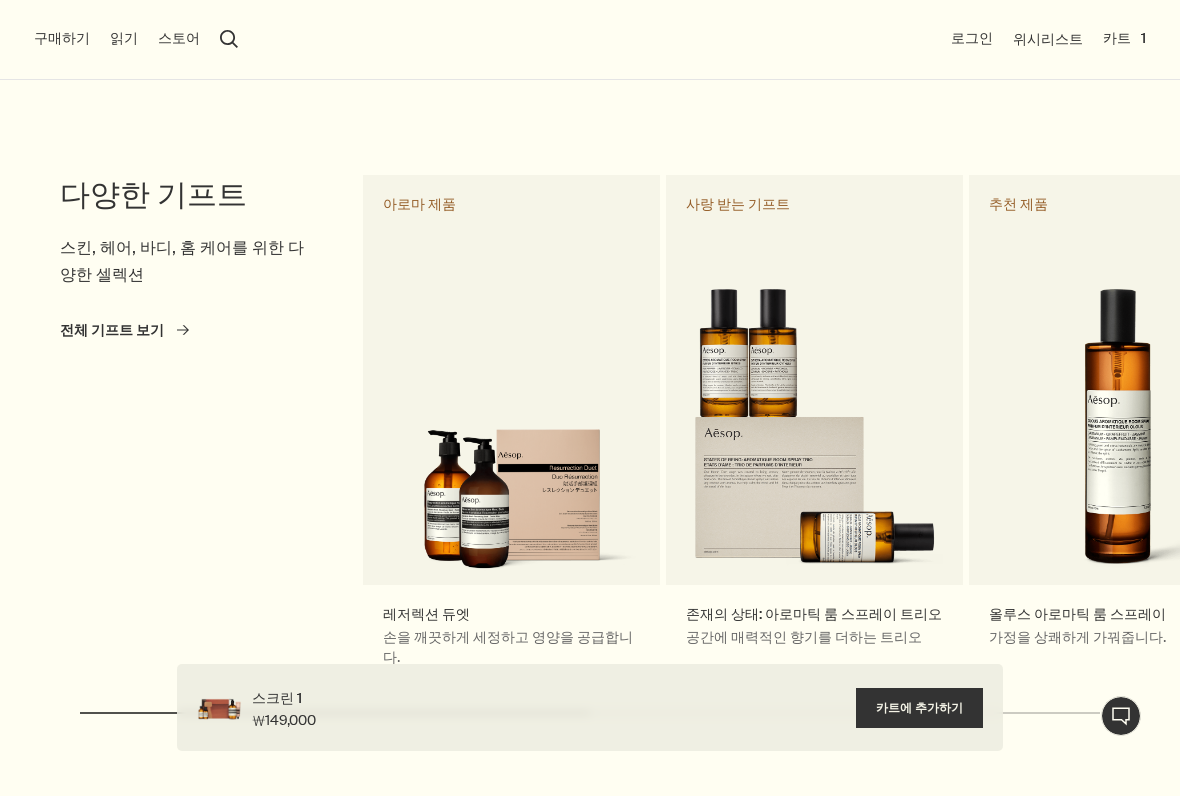 click on "레저렉션 듀엣 손을 깨끗하게 세정하고 영양을 공급합니다. 아로마 제품" at bounding box center [511, 431] 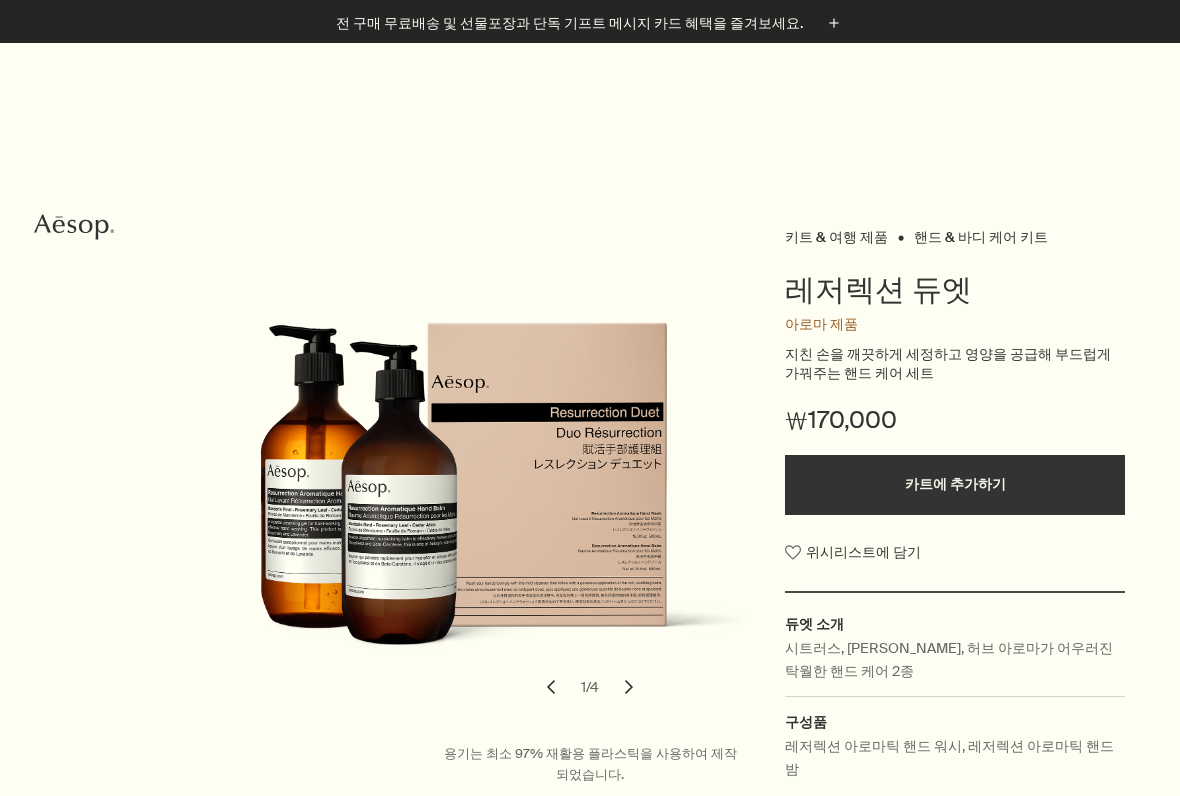 scroll, scrollTop: 143, scrollLeft: 0, axis: vertical 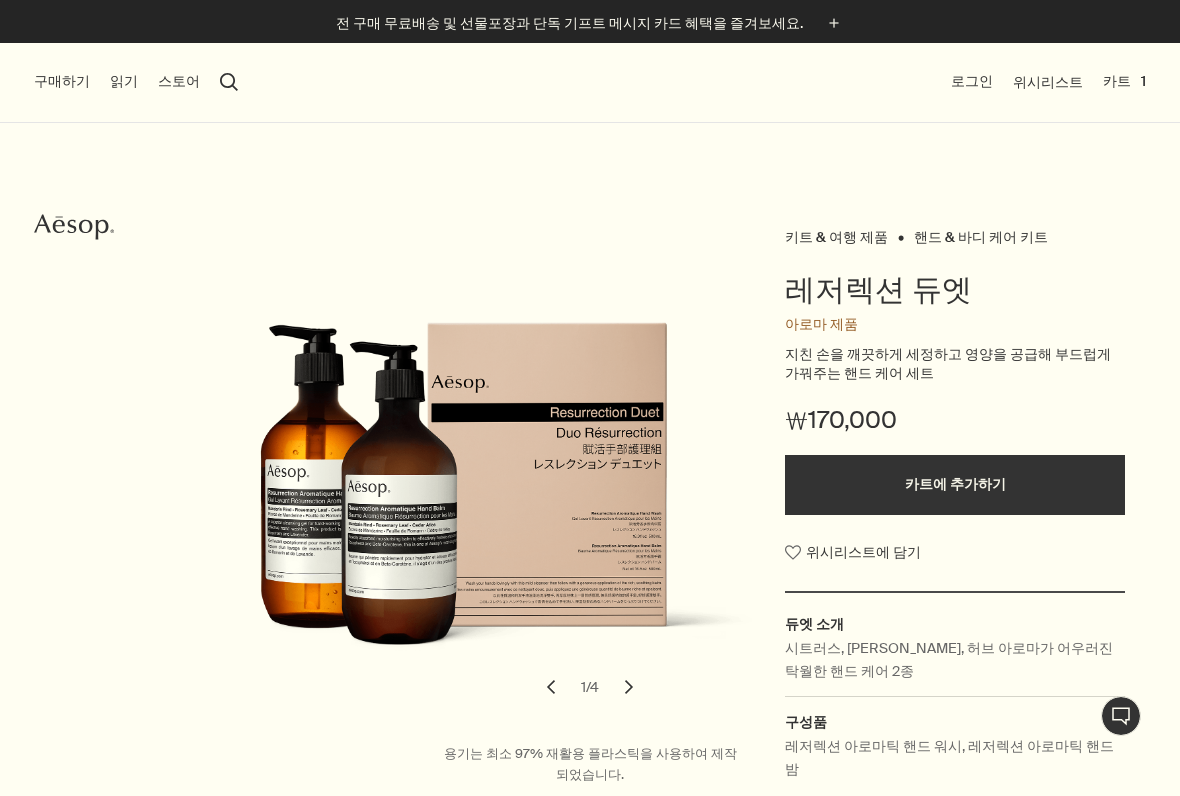 click on "스토어" at bounding box center (179, 82) 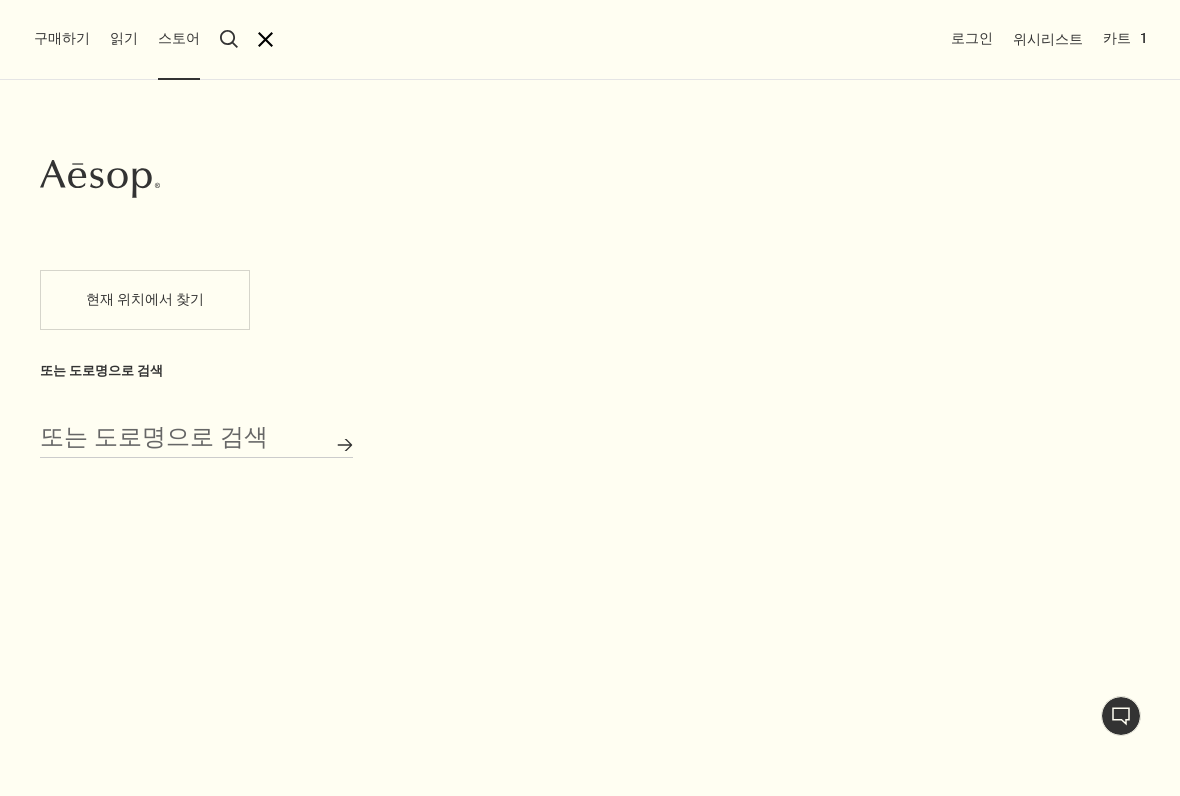 click on "close" at bounding box center [265, 39] 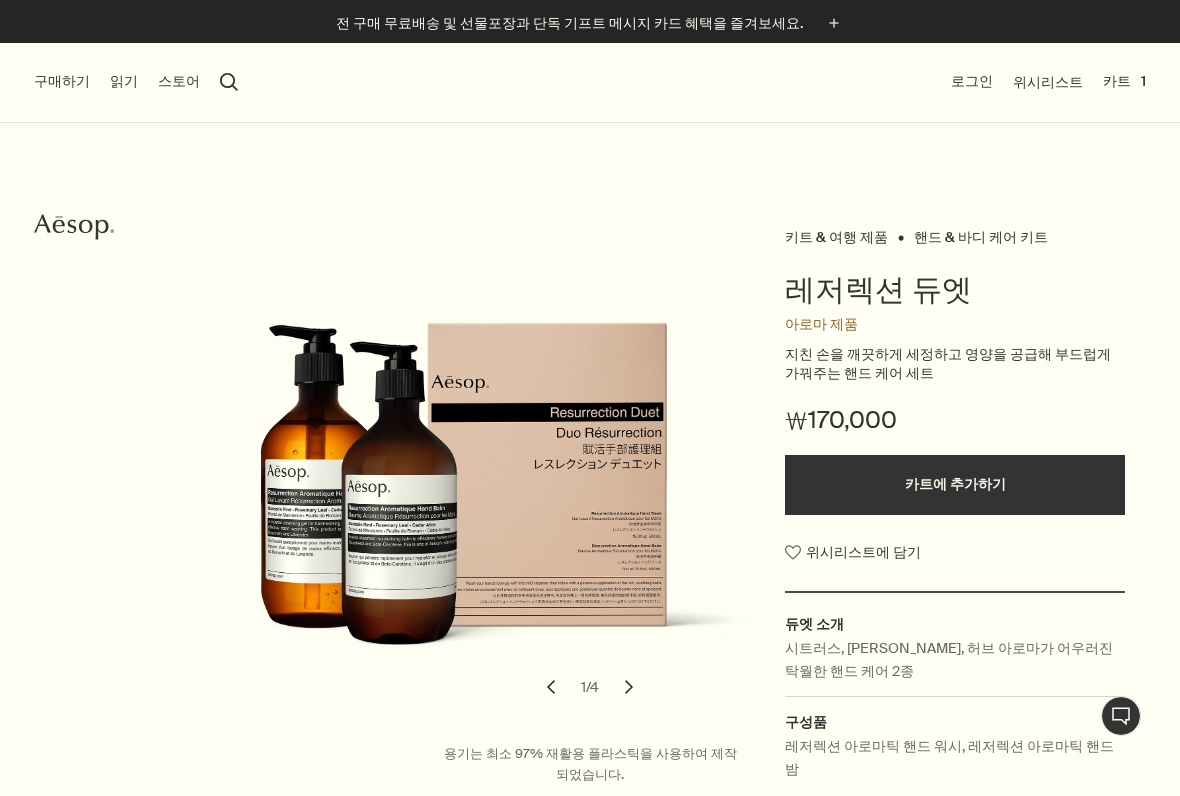 click 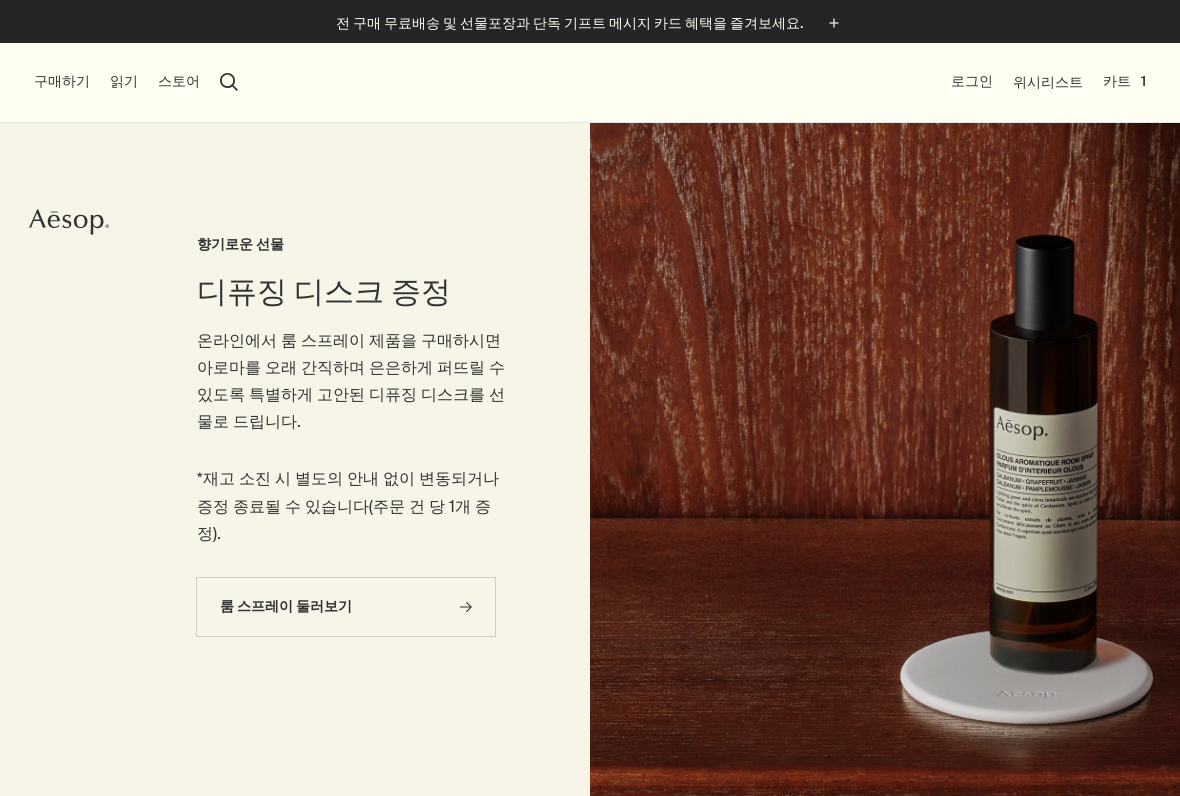 scroll, scrollTop: 0, scrollLeft: 0, axis: both 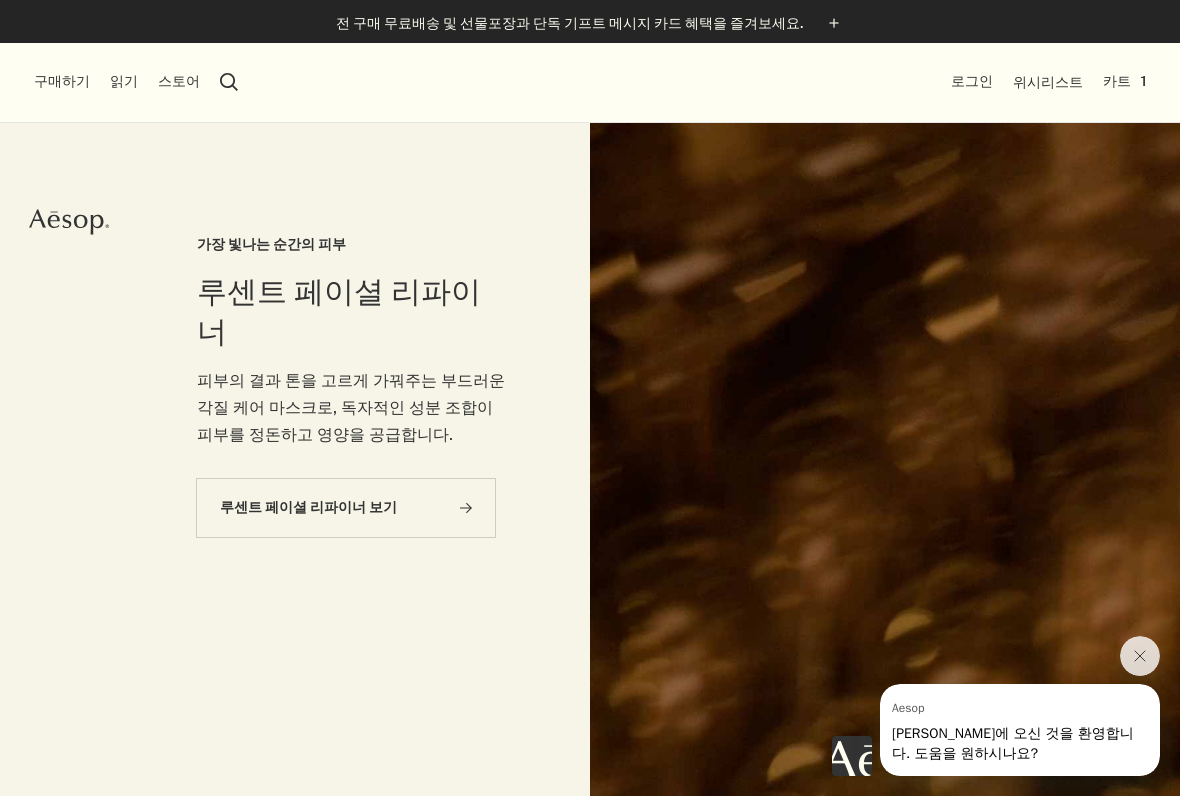 click on "루센트 페이셜 리파이너 보기   rightArrow" at bounding box center [346, 508] 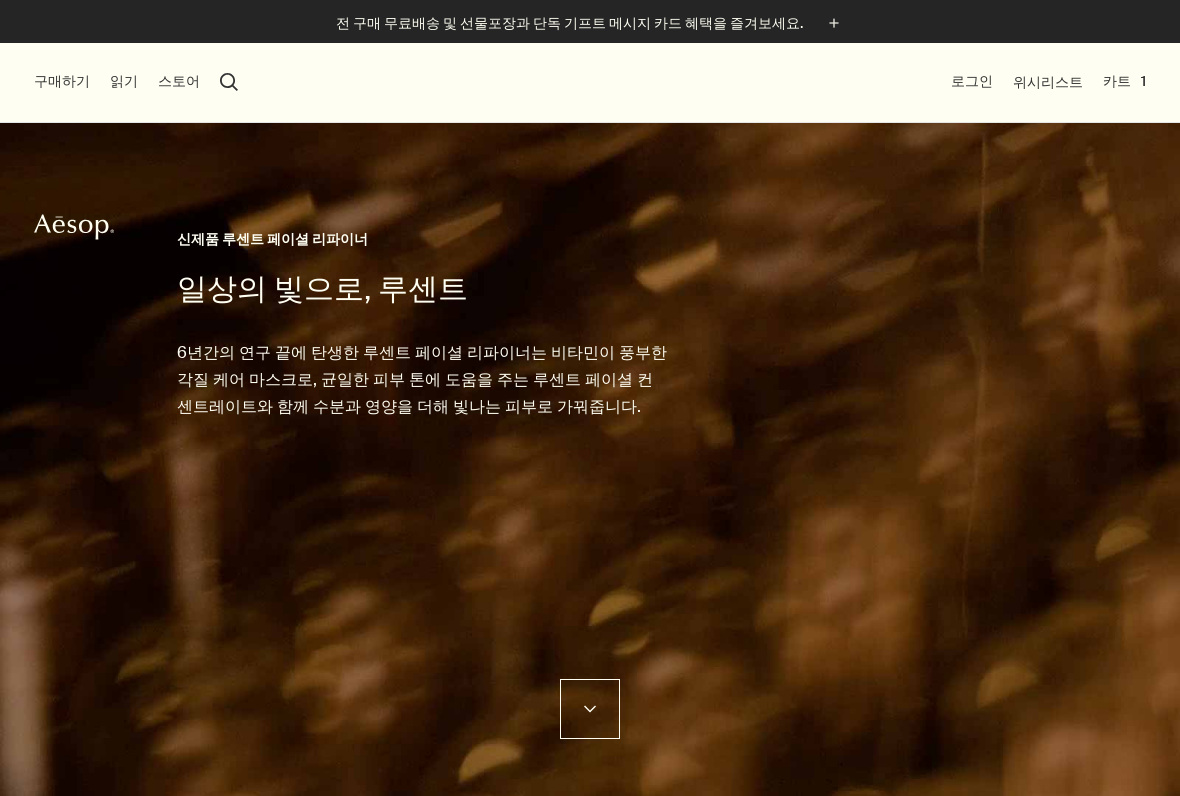 scroll, scrollTop: 0, scrollLeft: 0, axis: both 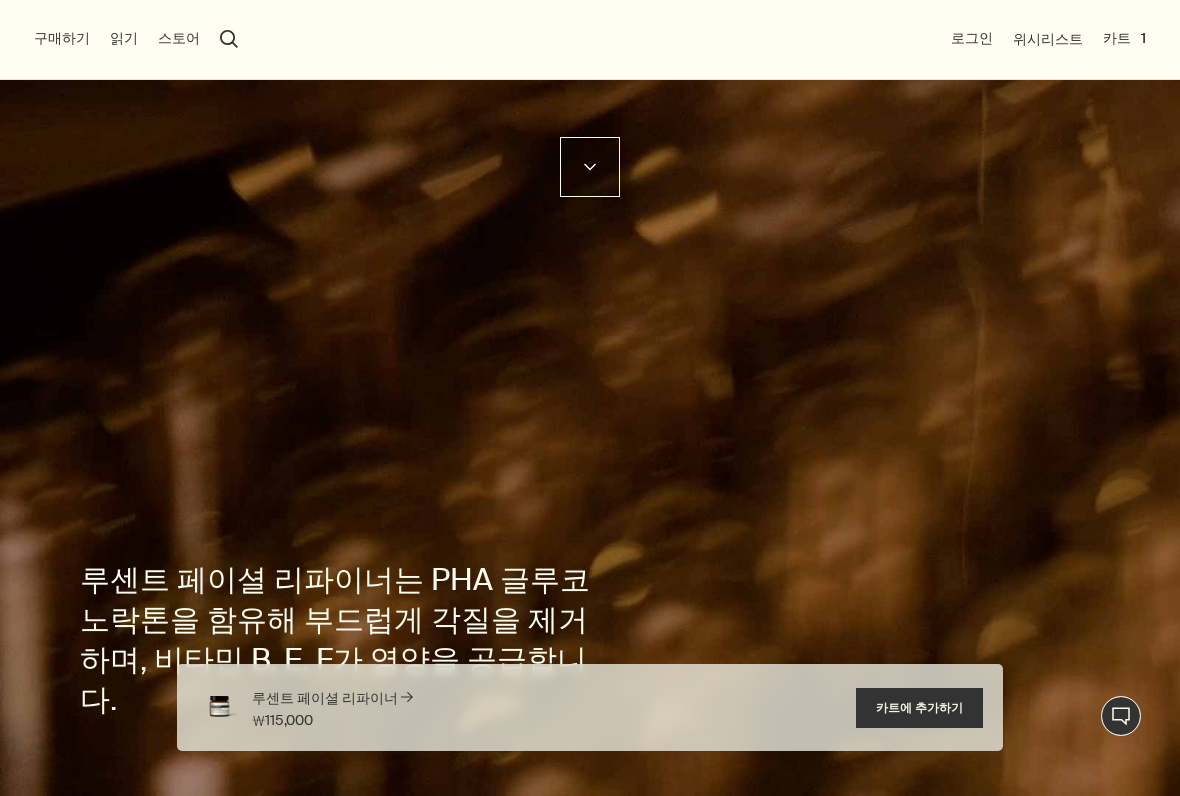 click on "scrolldown" 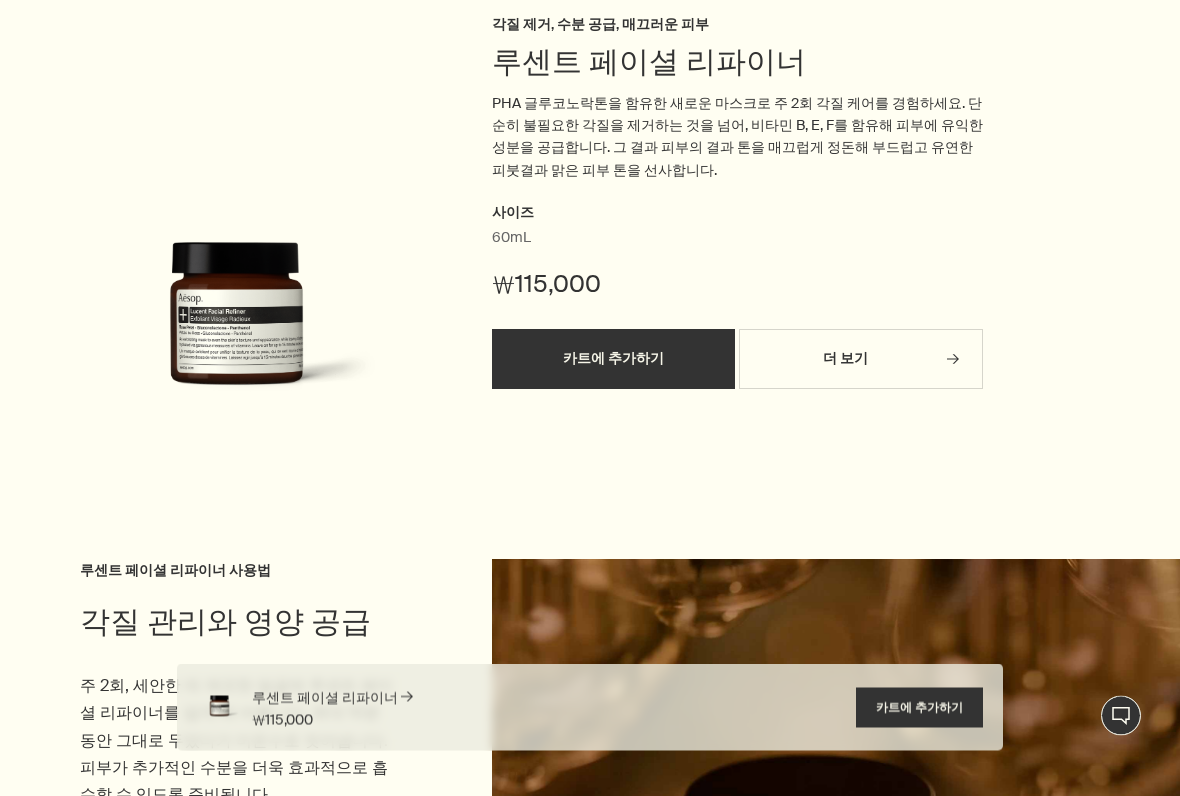 scroll, scrollTop: 2528, scrollLeft: 0, axis: vertical 